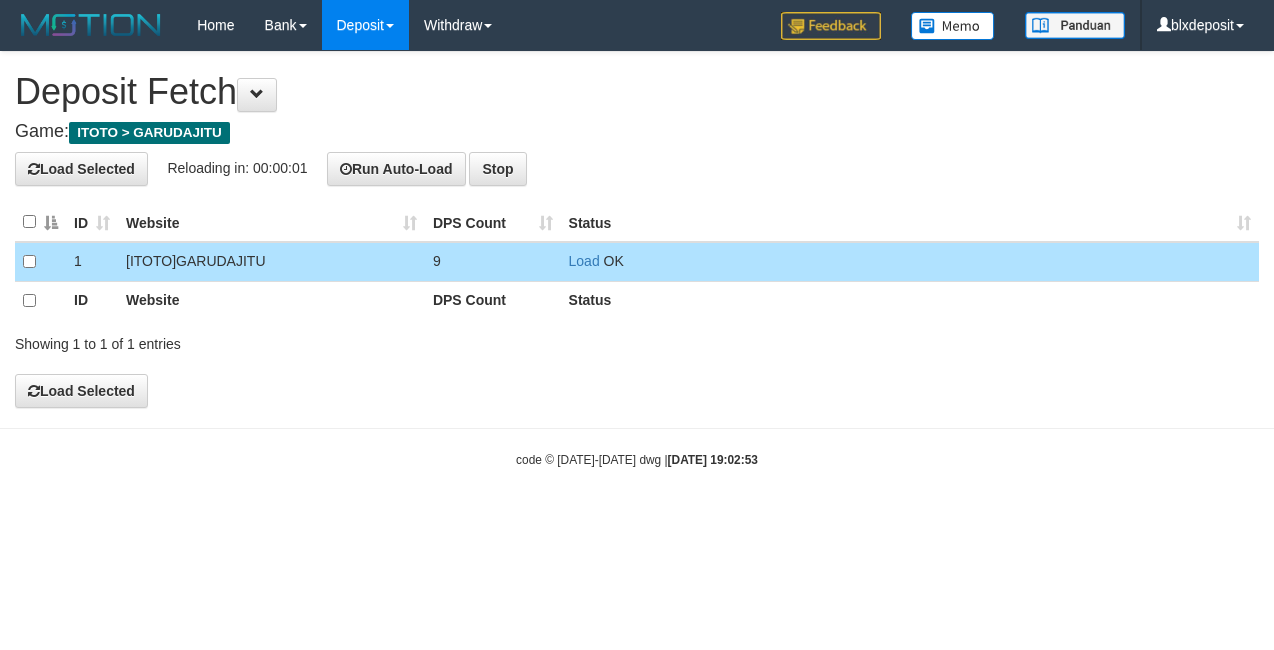 scroll, scrollTop: 0, scrollLeft: 0, axis: both 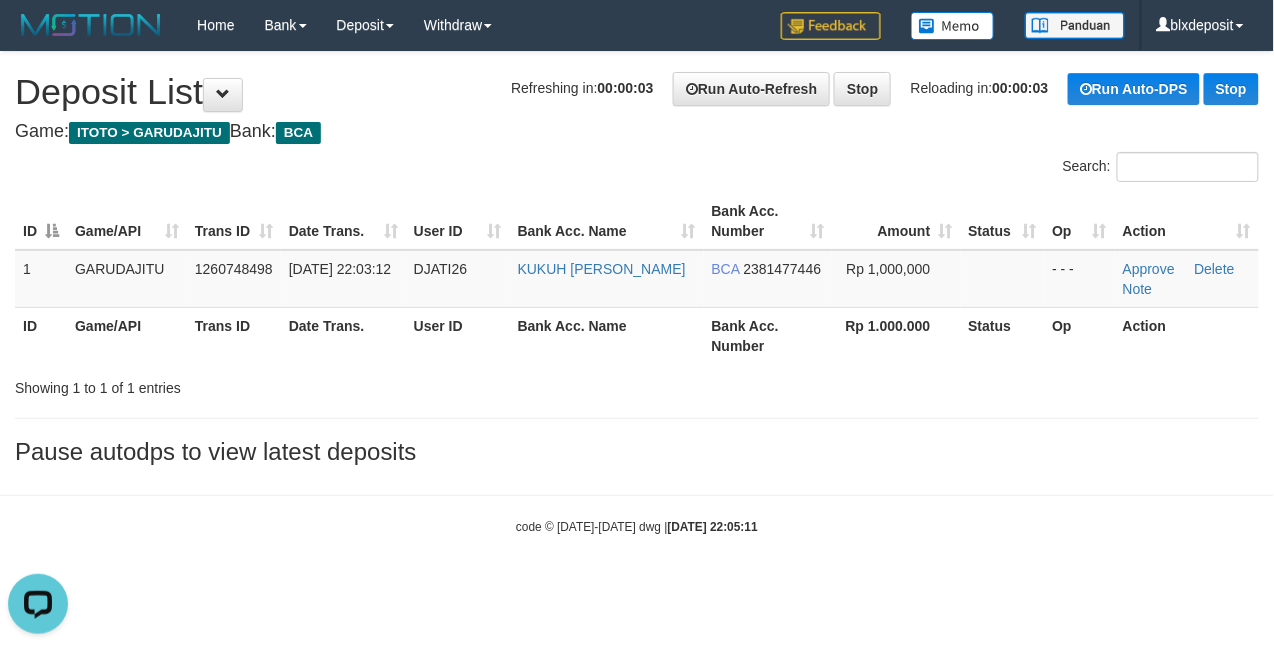 click on "code © [DATE]-[DATE] dwg |  [DATE] 22:05:11" at bounding box center [637, 526] 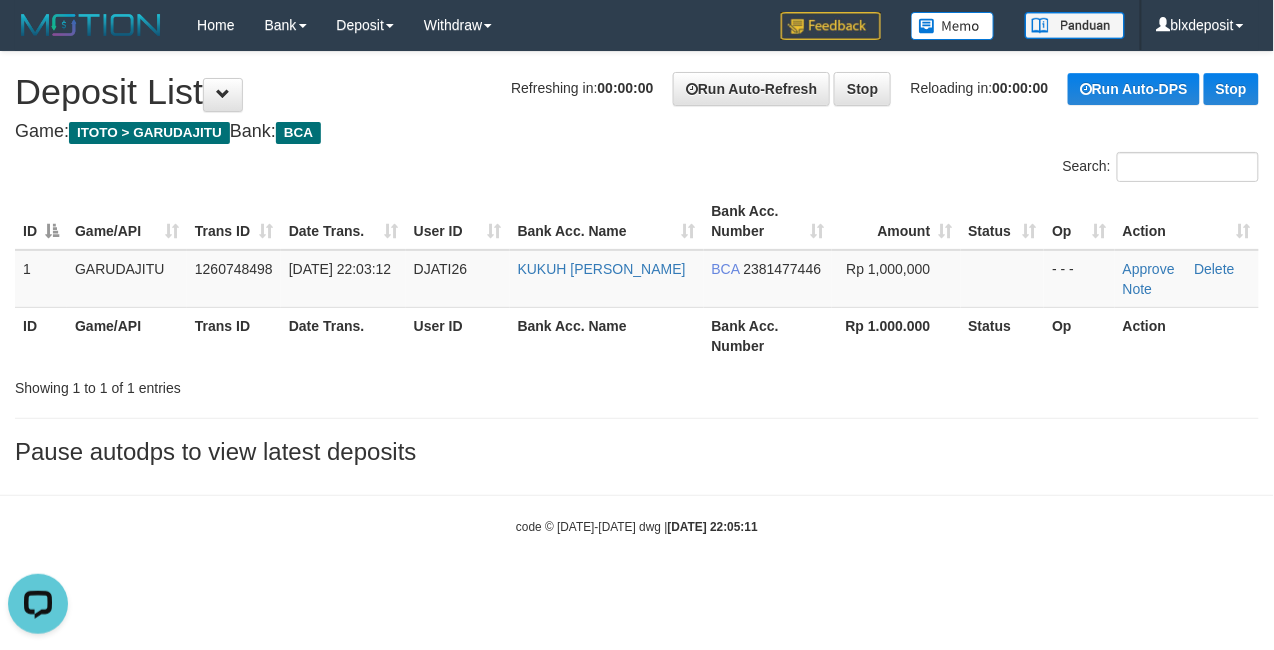 click on "code © 2012-2018 dwg |  2025/07/12 22:05:11" at bounding box center (637, 526) 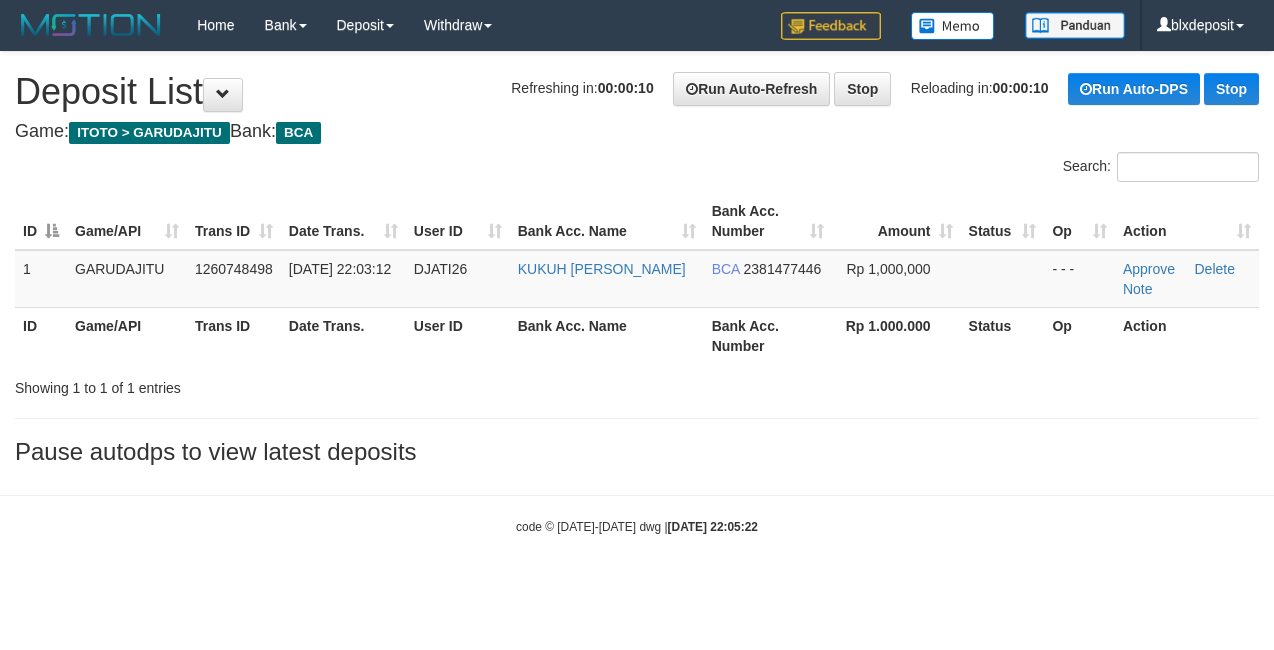 scroll, scrollTop: 0, scrollLeft: 0, axis: both 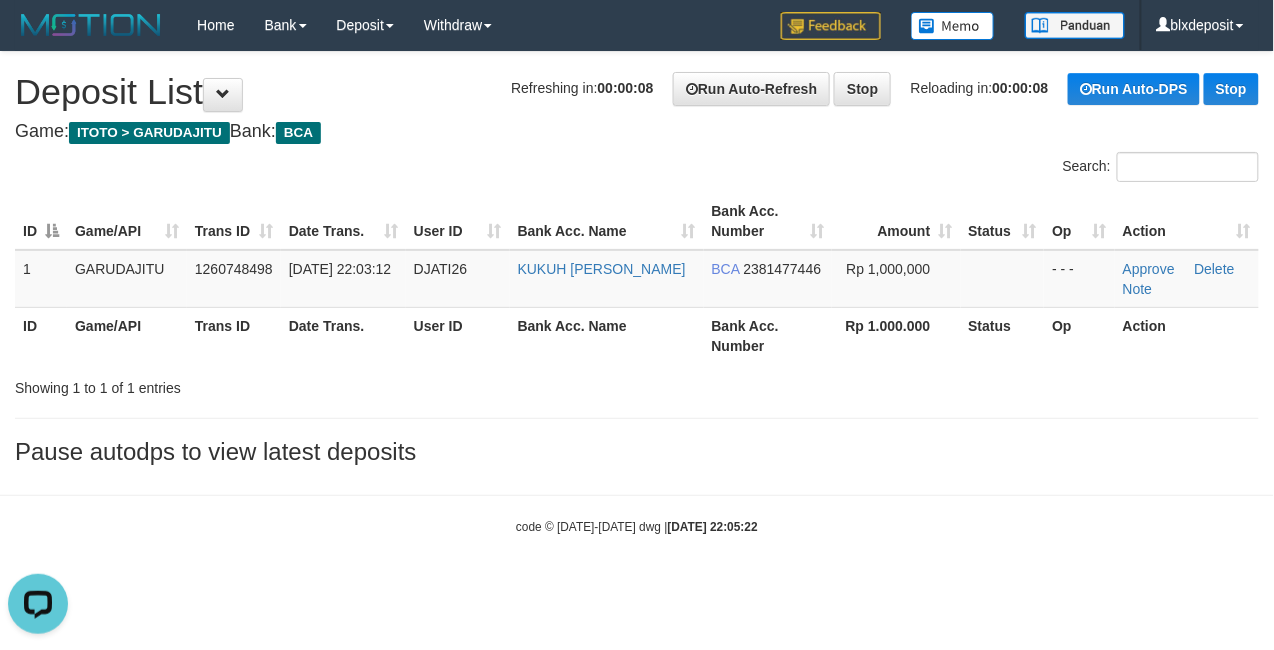 click on "code © [DATE]-[DATE] dwg |  [DATE] 22:05:22" at bounding box center (637, 526) 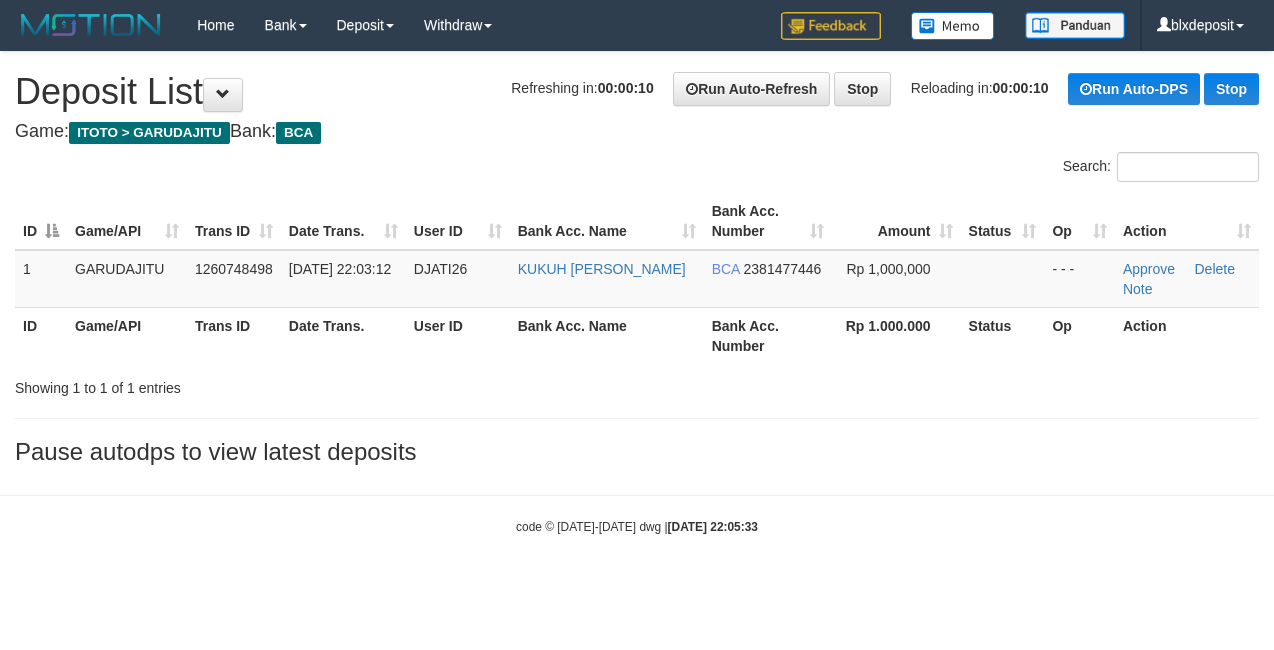 scroll, scrollTop: 0, scrollLeft: 0, axis: both 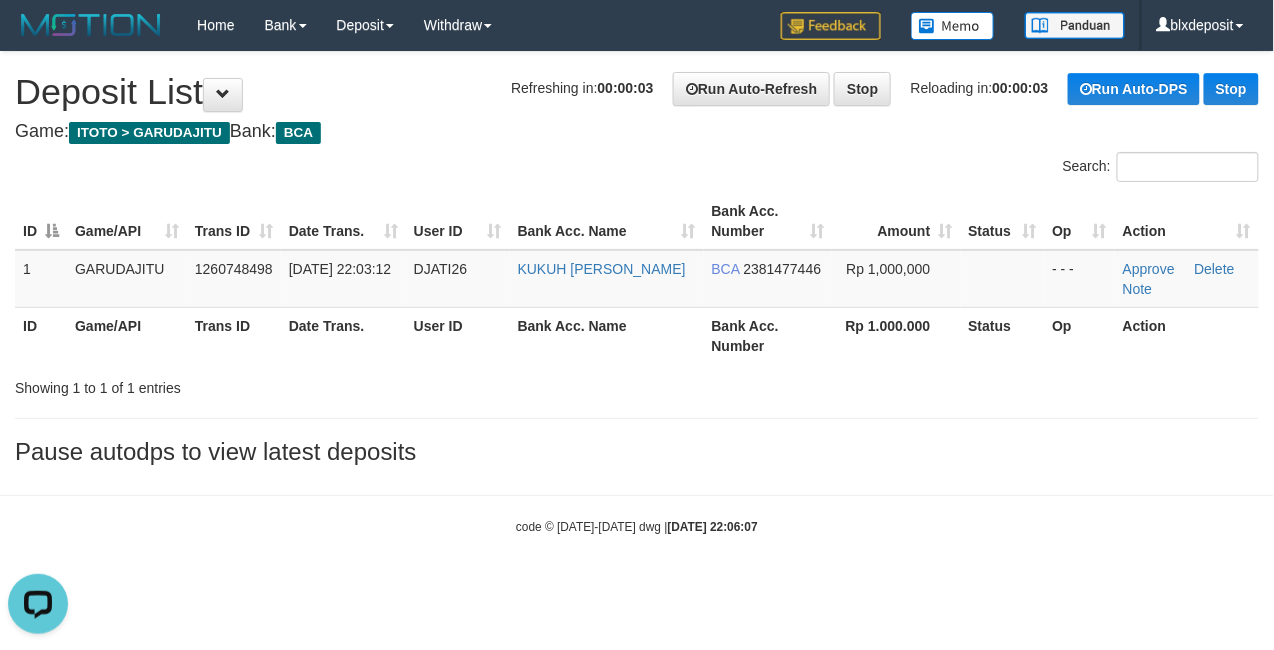 drag, startPoint x: 824, startPoint y: 421, endPoint x: 780, endPoint y: 421, distance: 44 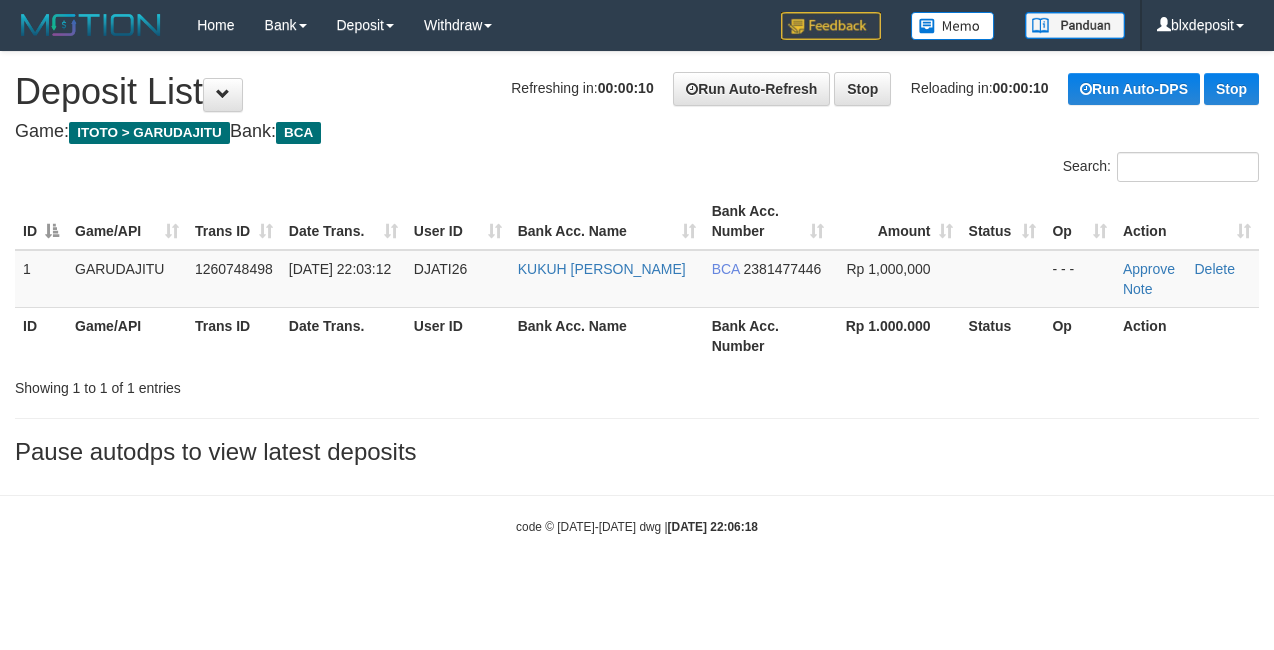 scroll, scrollTop: 0, scrollLeft: 0, axis: both 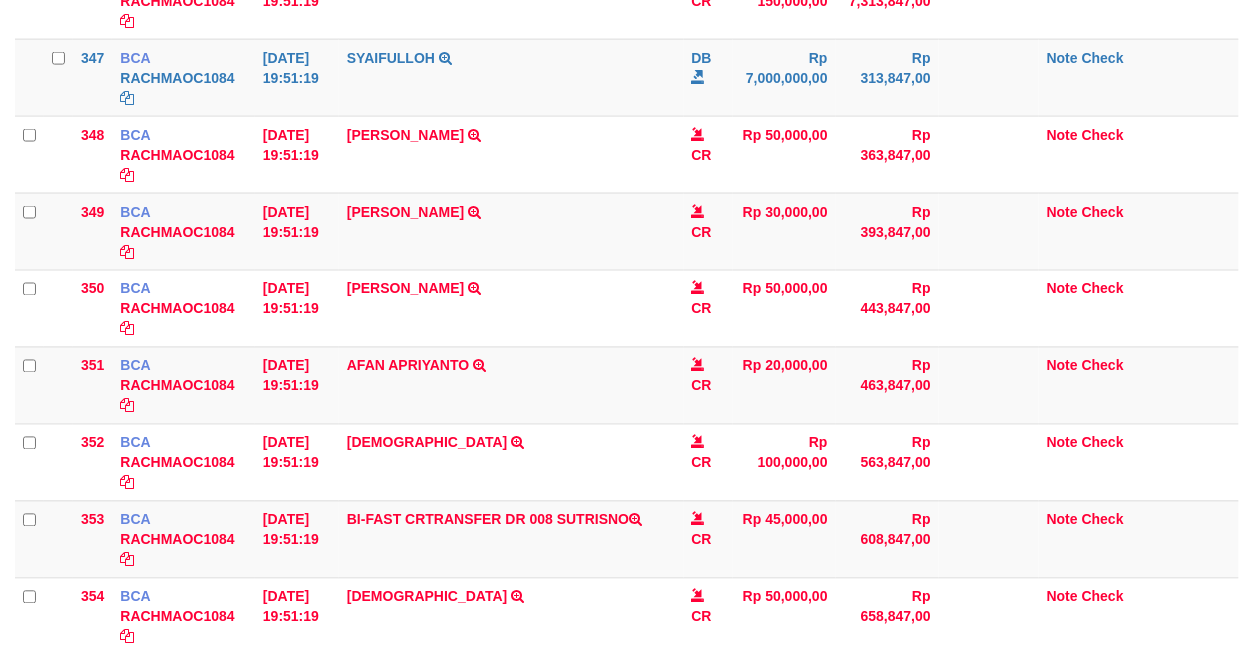 select on "***" 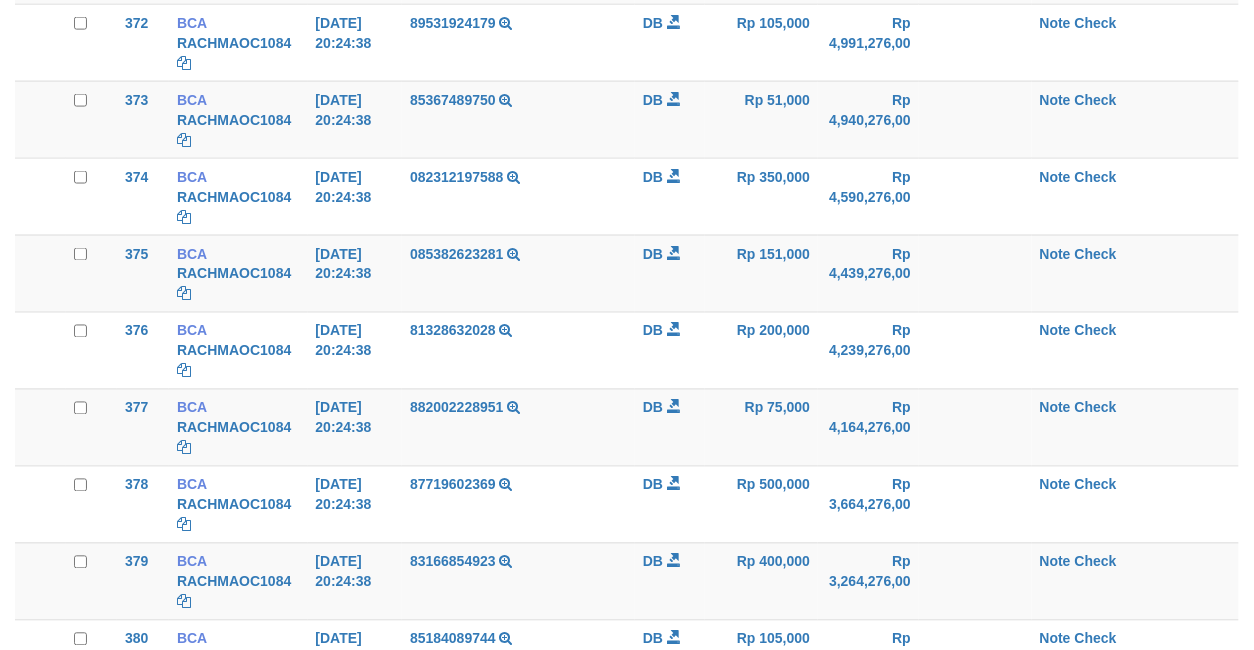 scroll, scrollTop: 444, scrollLeft: 0, axis: vertical 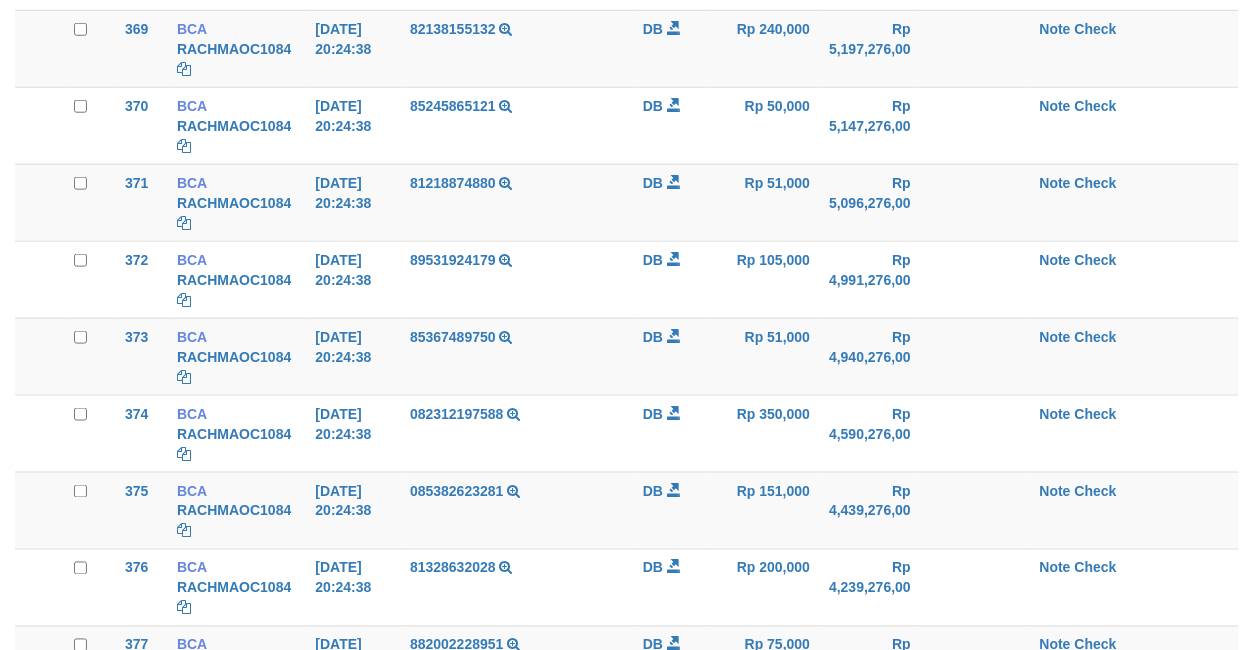 select on "****" 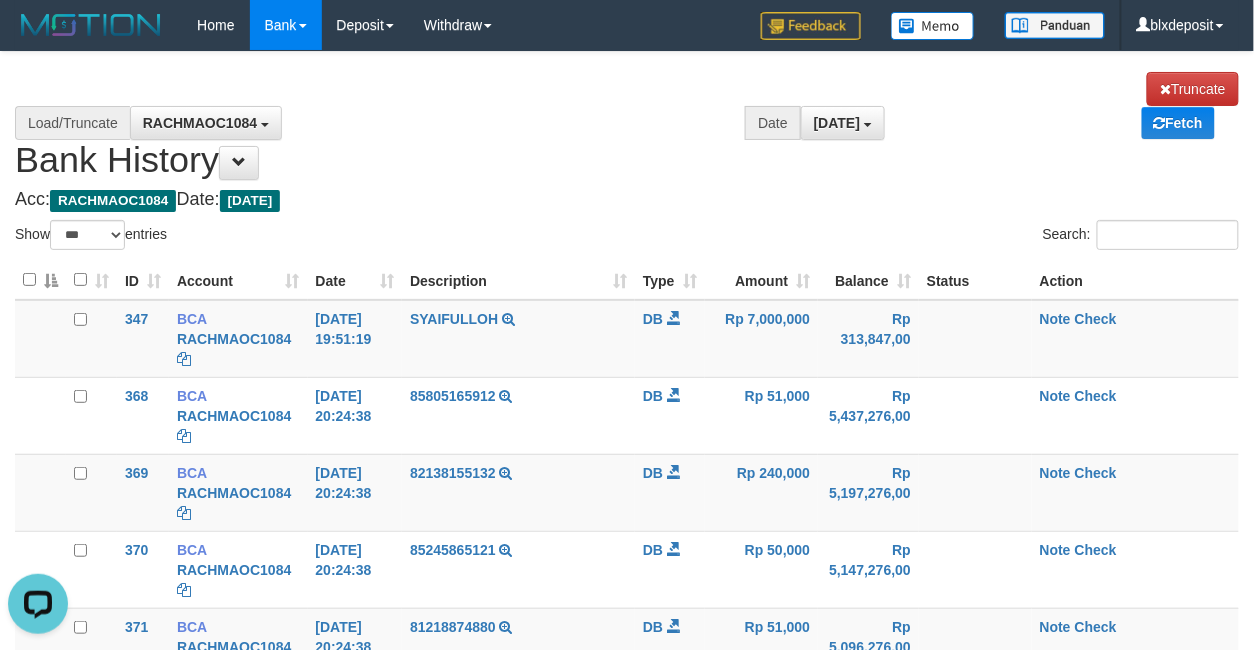 scroll, scrollTop: 0, scrollLeft: 0, axis: both 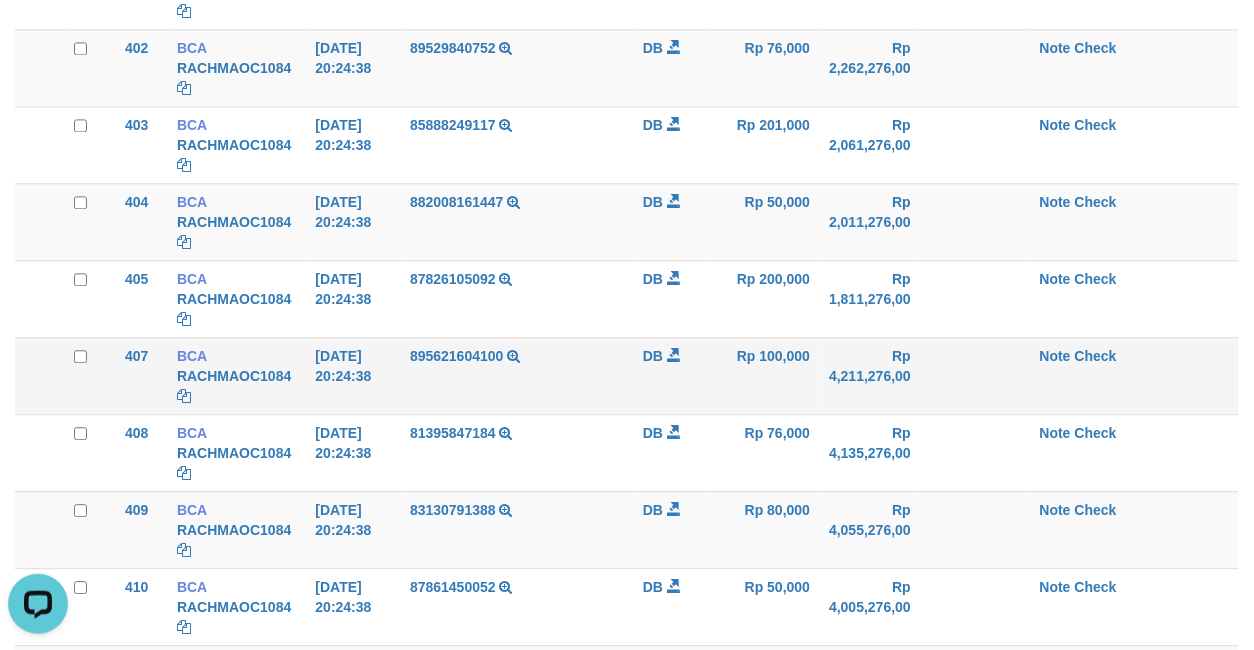 drag, startPoint x: 553, startPoint y: 394, endPoint x: 556, endPoint y: 378, distance: 16.27882 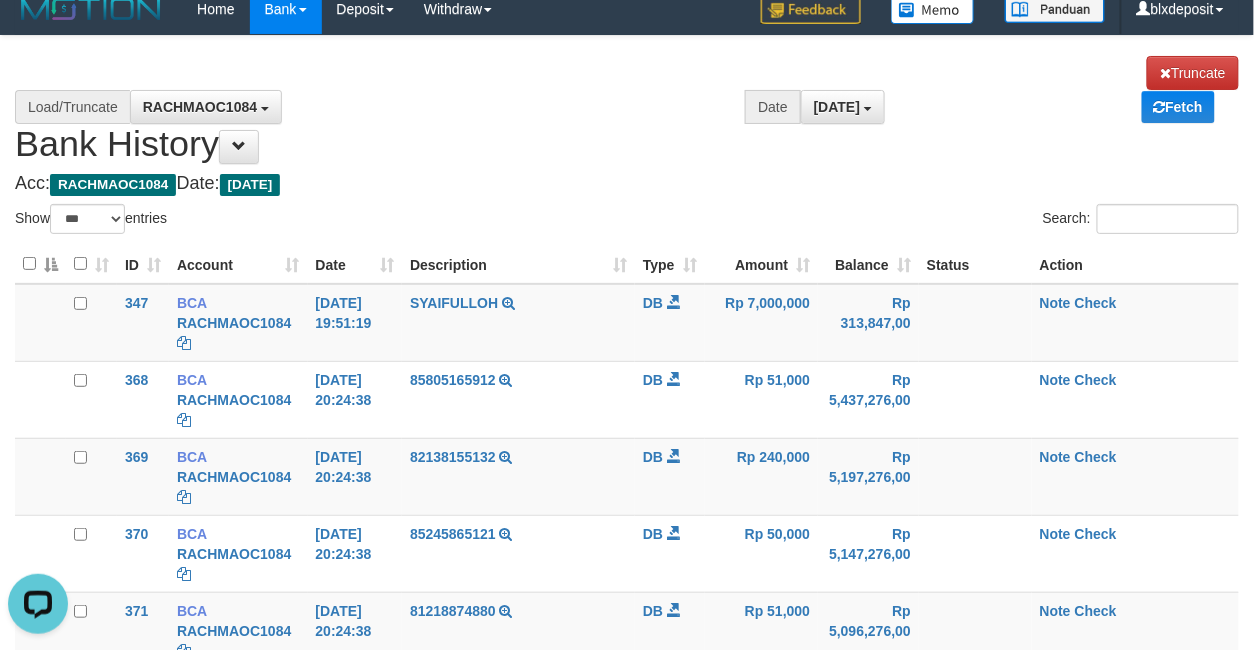 scroll, scrollTop: 0, scrollLeft: 0, axis: both 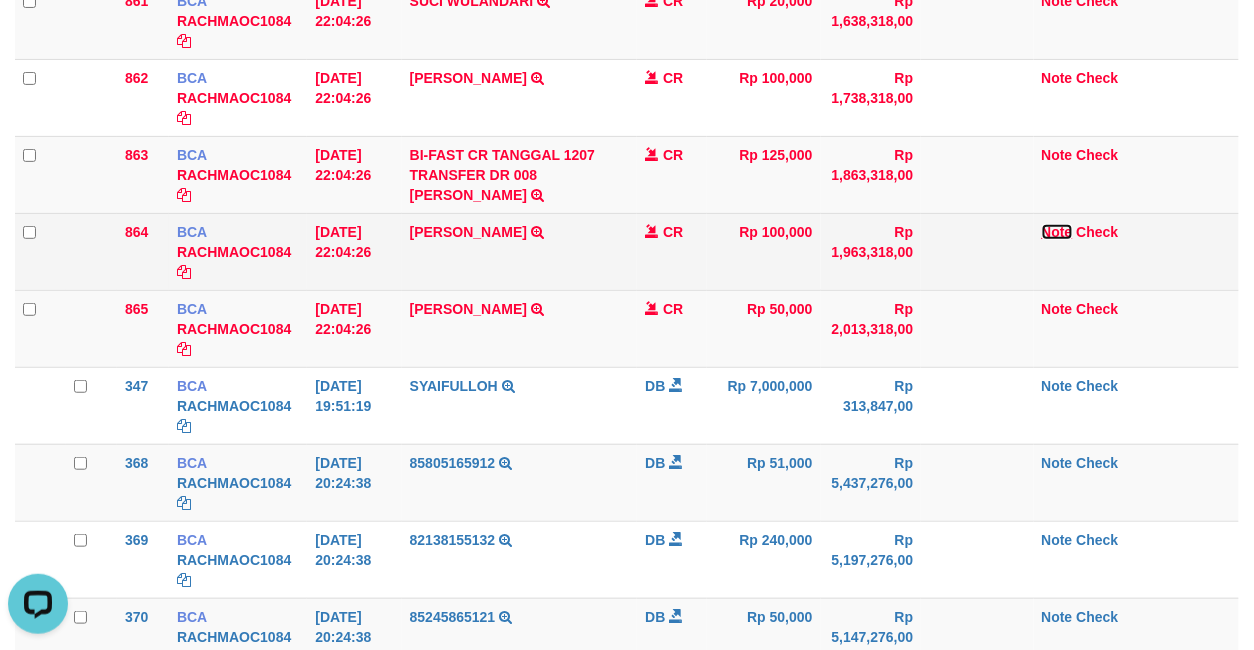 click on "Note" at bounding box center [1057, 232] 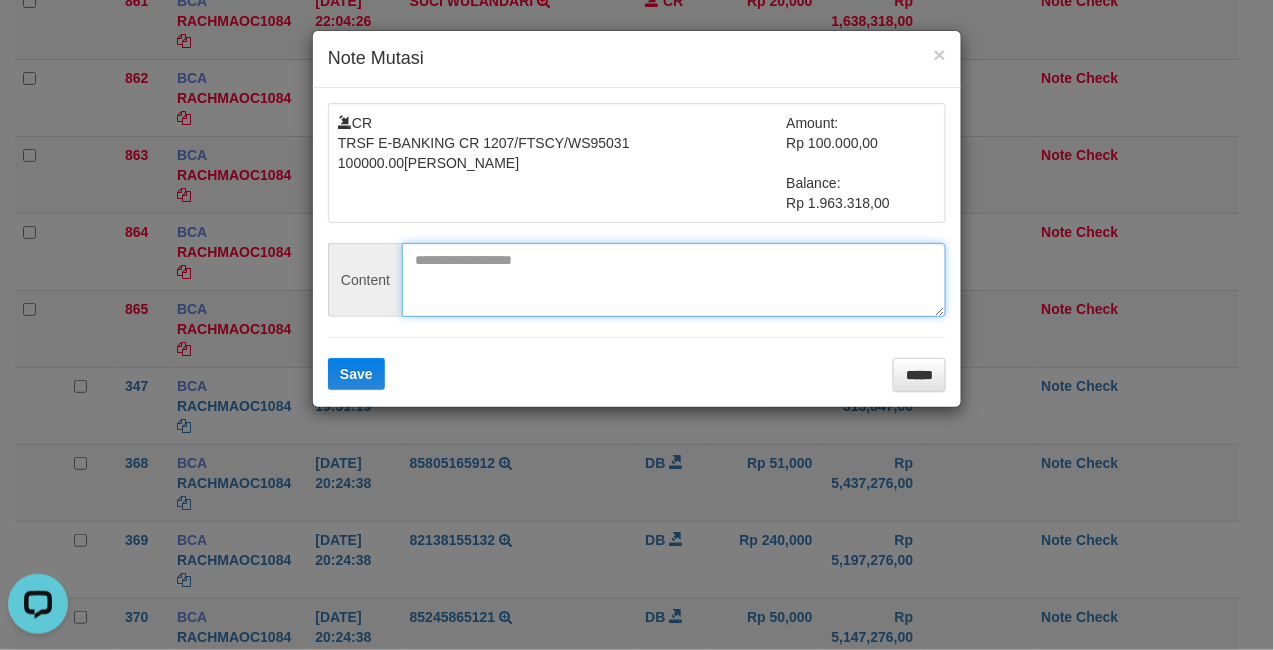 click at bounding box center (674, 280) 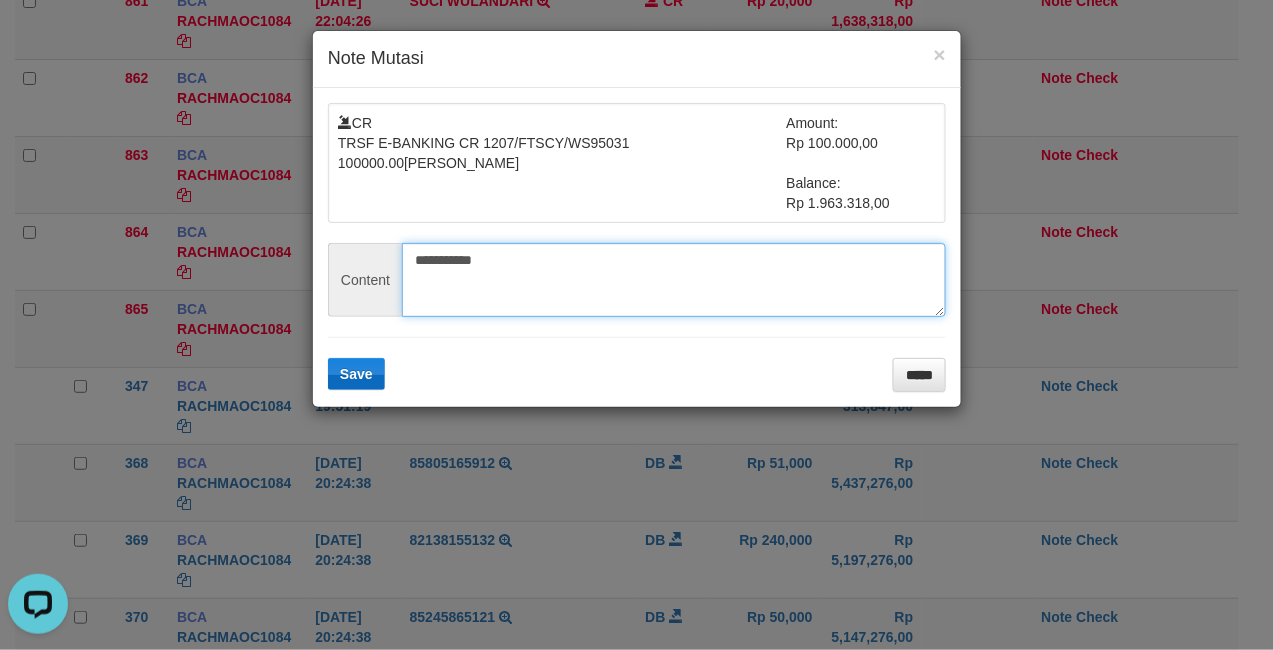 type on "**********" 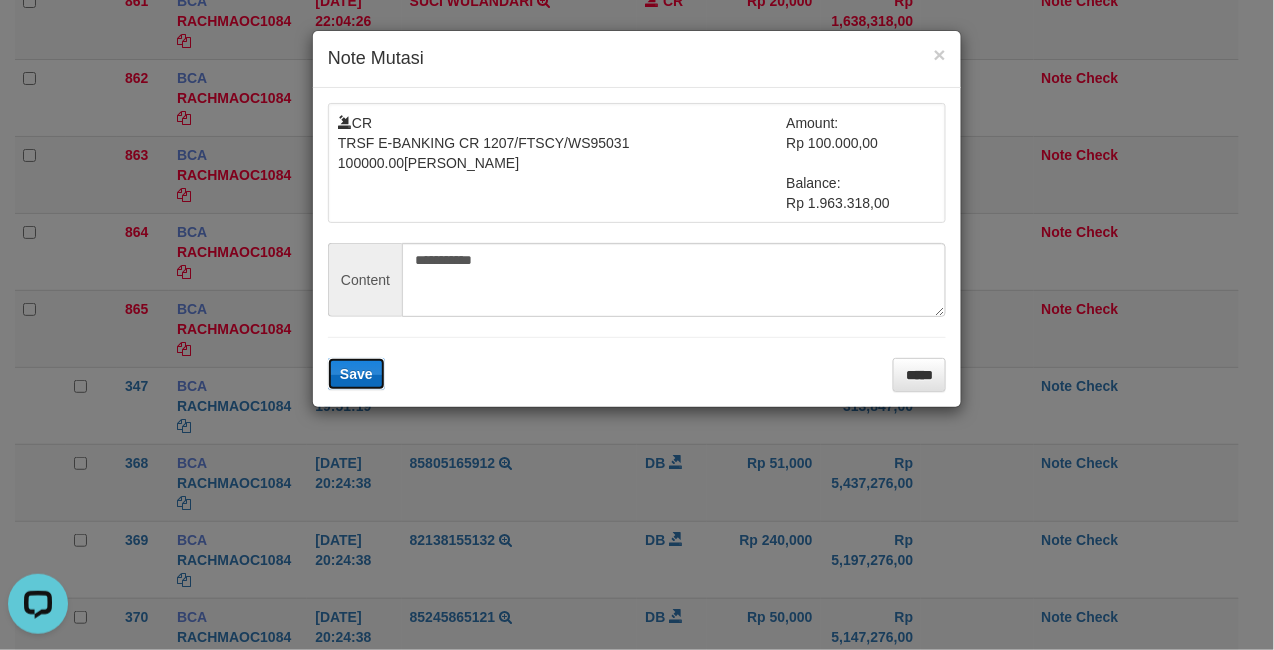 click on "Save" at bounding box center (356, 374) 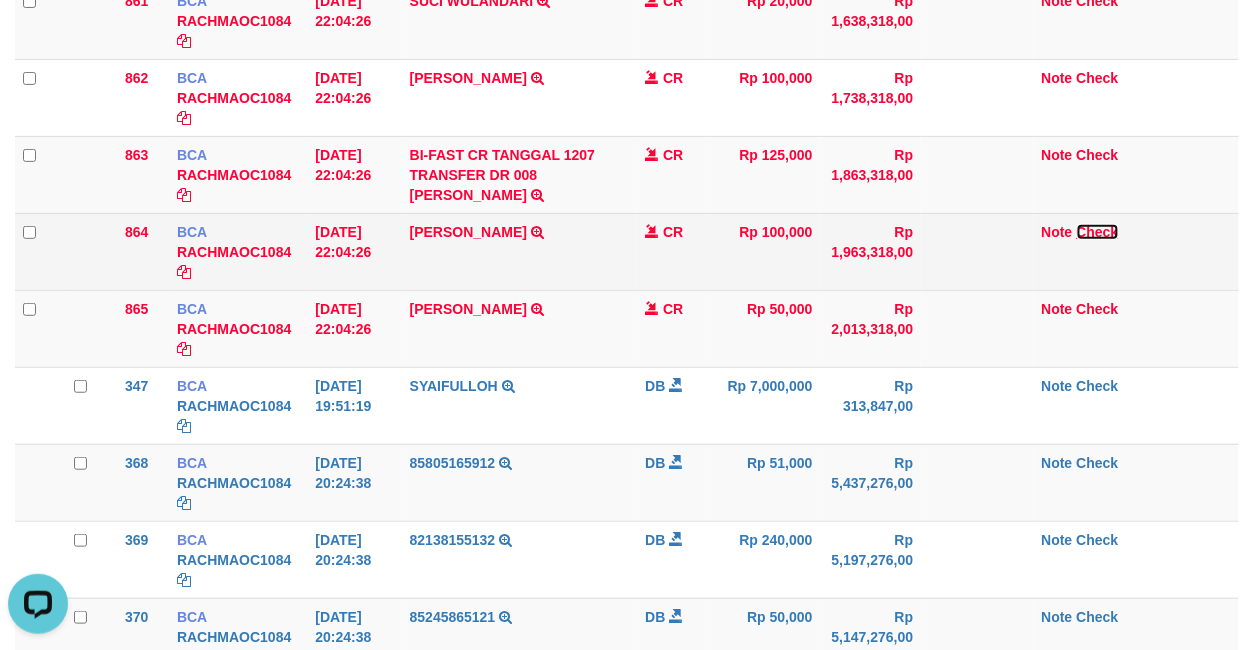 click on "Check" at bounding box center [1098, 232] 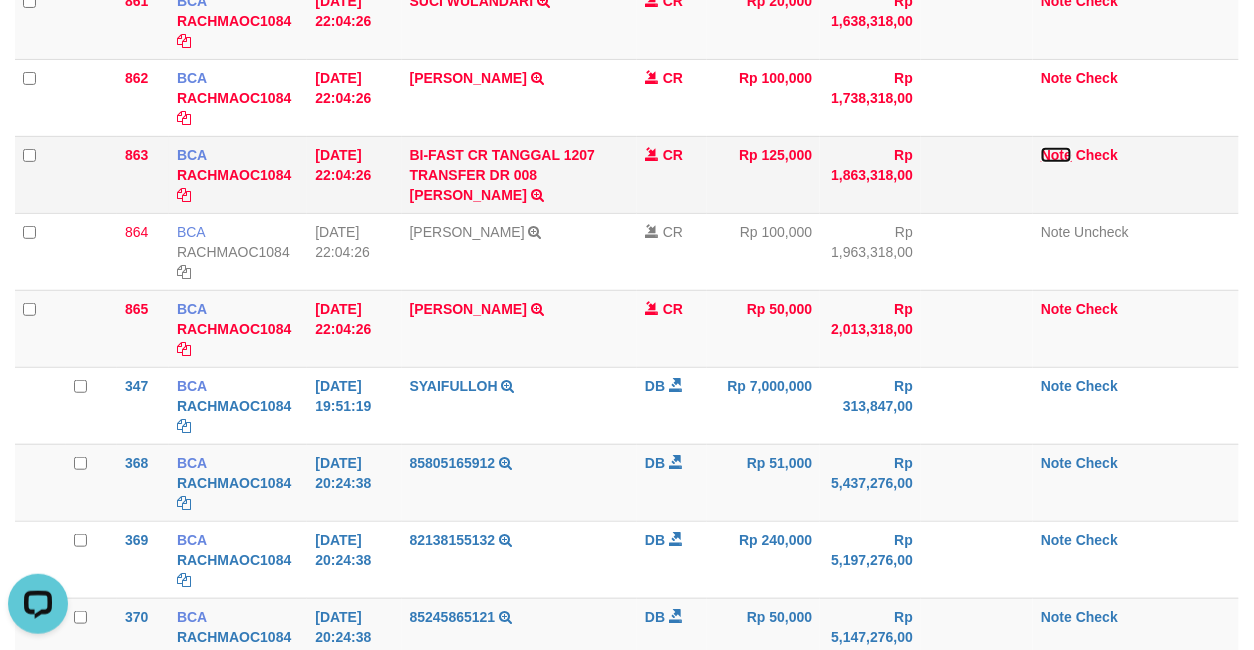 click on "Note" at bounding box center [1056, 155] 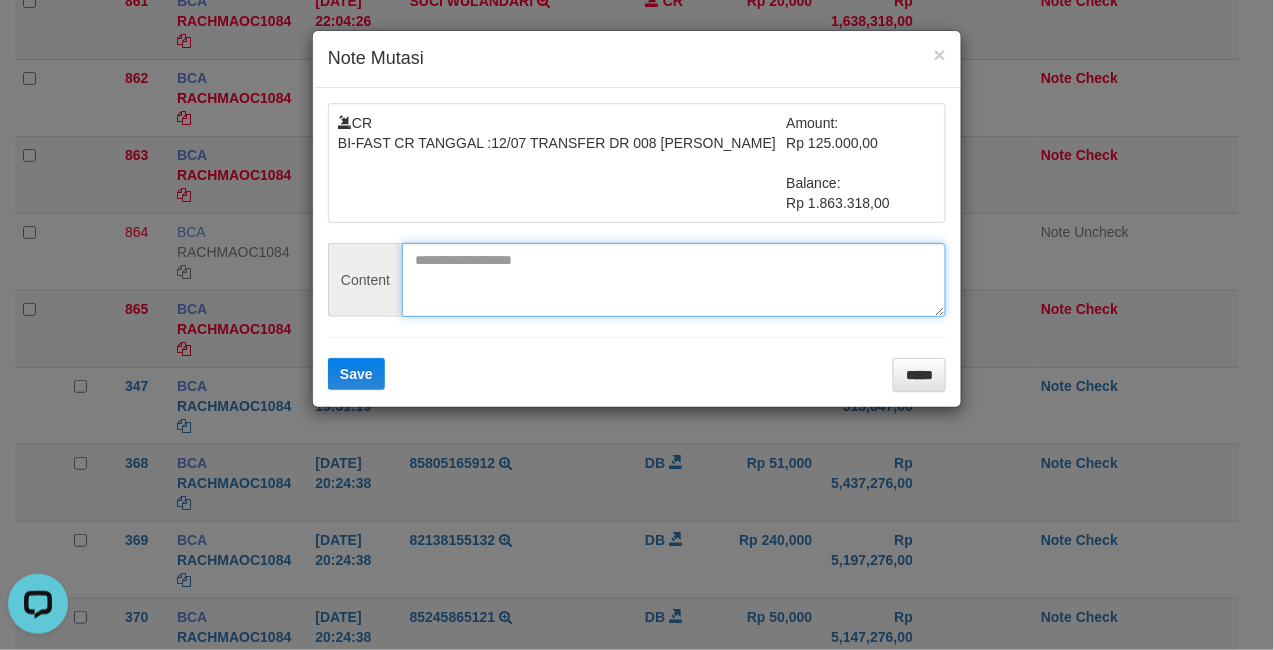 click at bounding box center [674, 280] 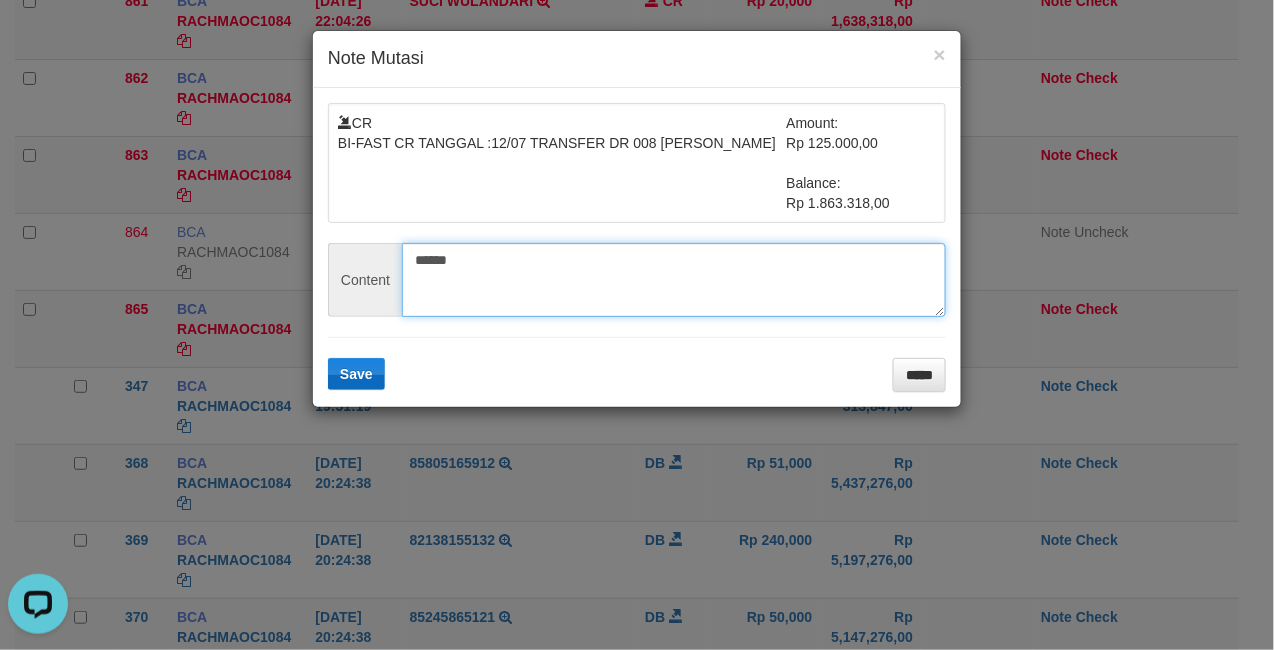 type on "******" 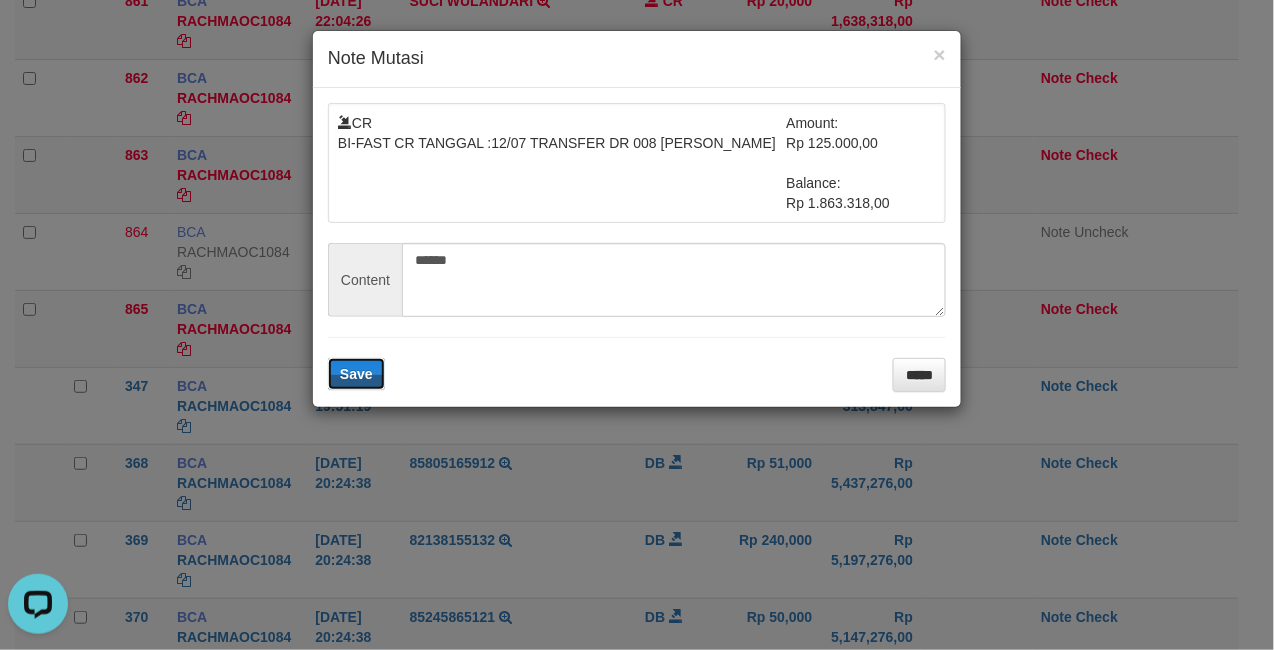 click on "Save" at bounding box center (356, 374) 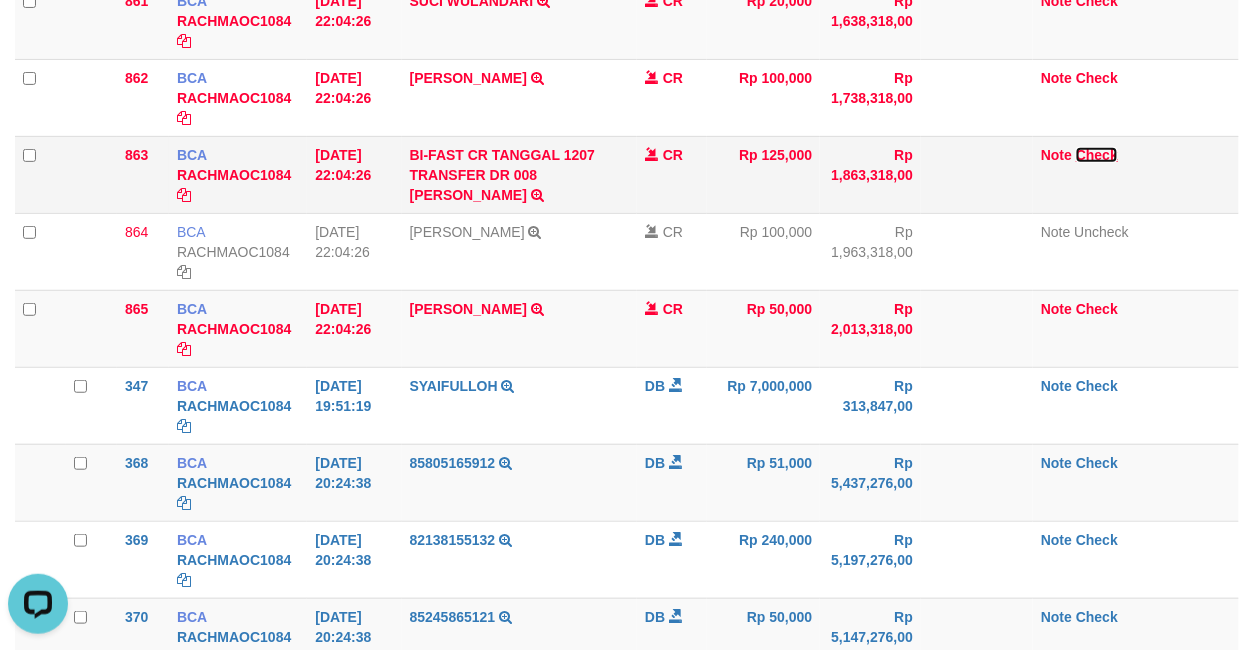 click on "Check" at bounding box center (1097, 155) 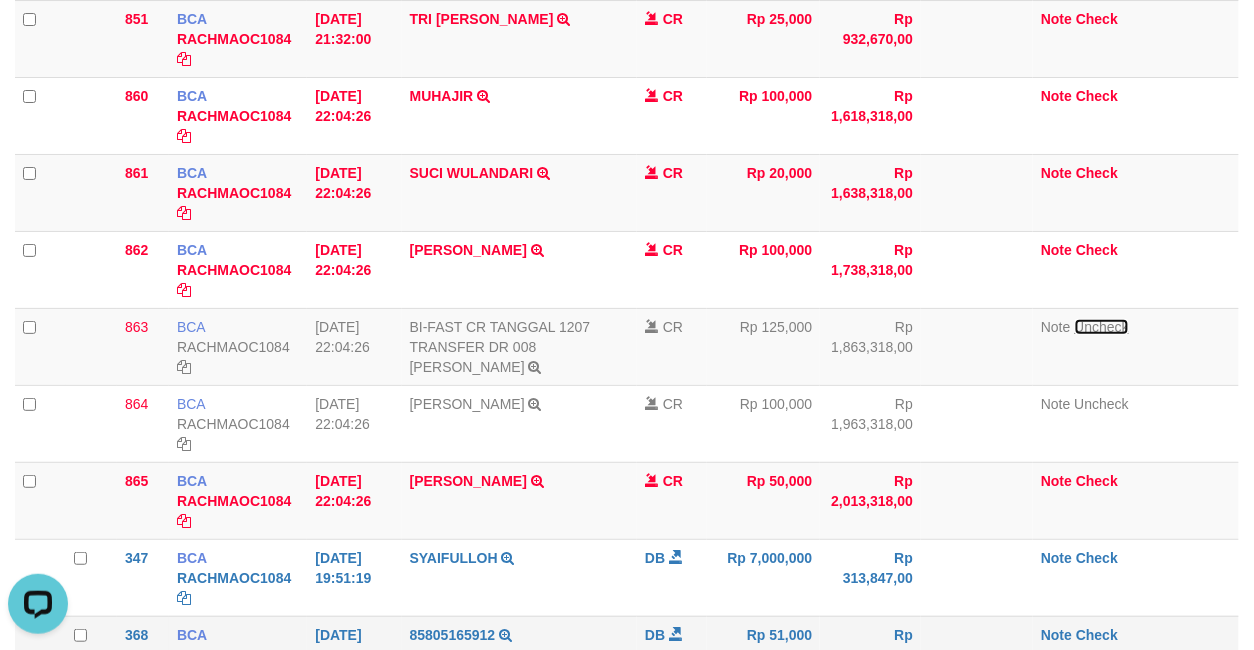 scroll, scrollTop: 3637, scrollLeft: 0, axis: vertical 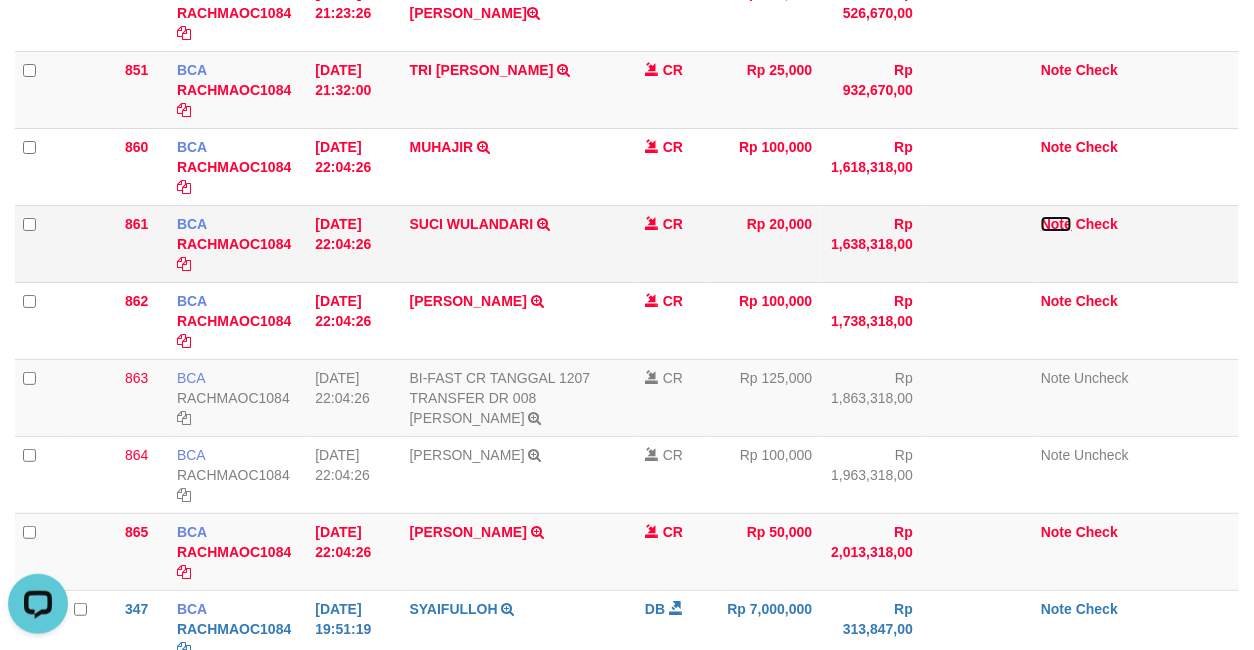 click on "Note" at bounding box center [1056, 224] 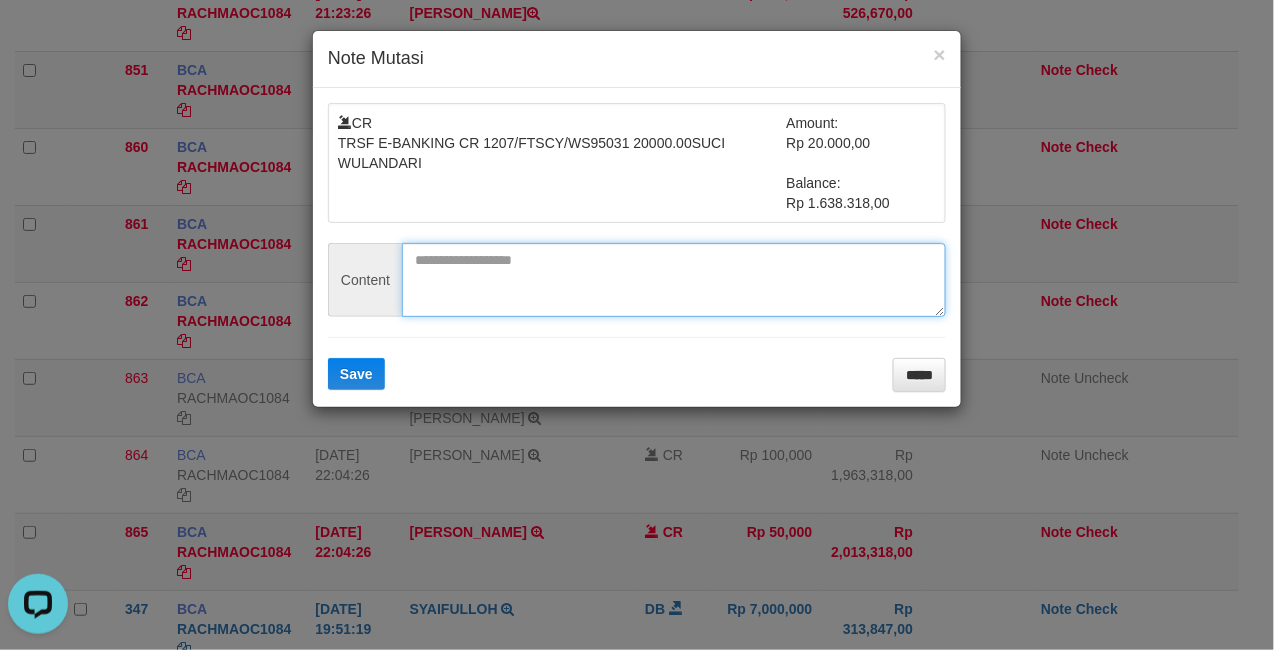 click at bounding box center [674, 280] 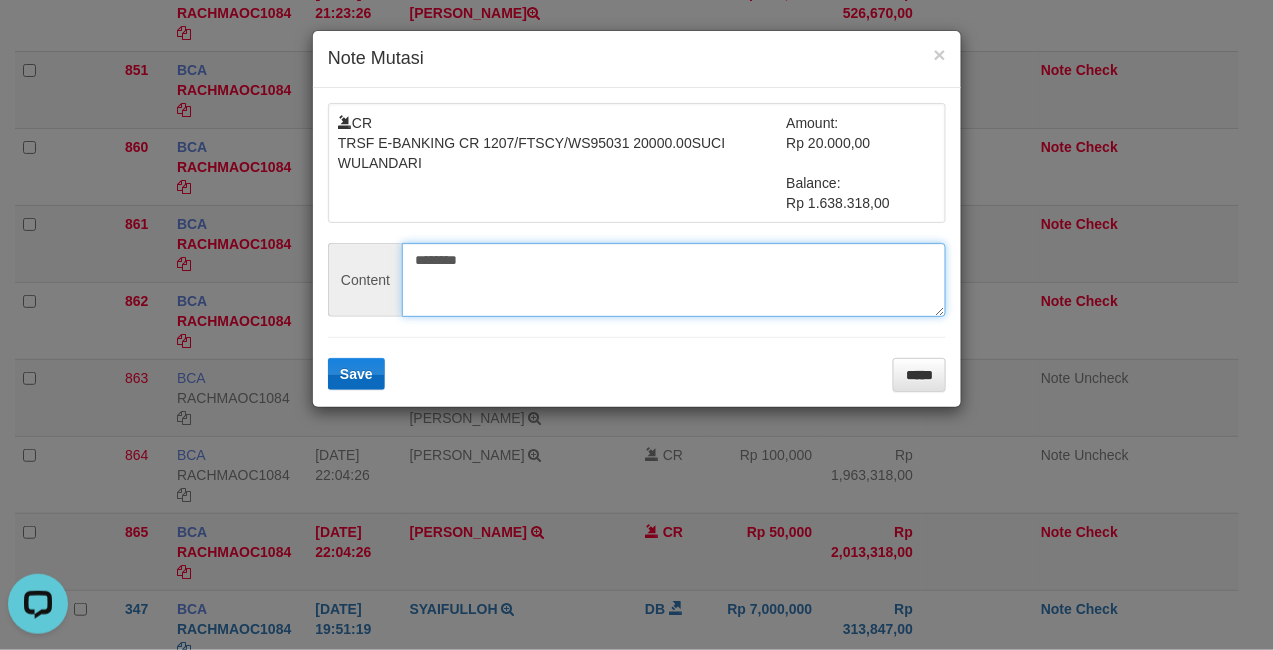 type on "********" 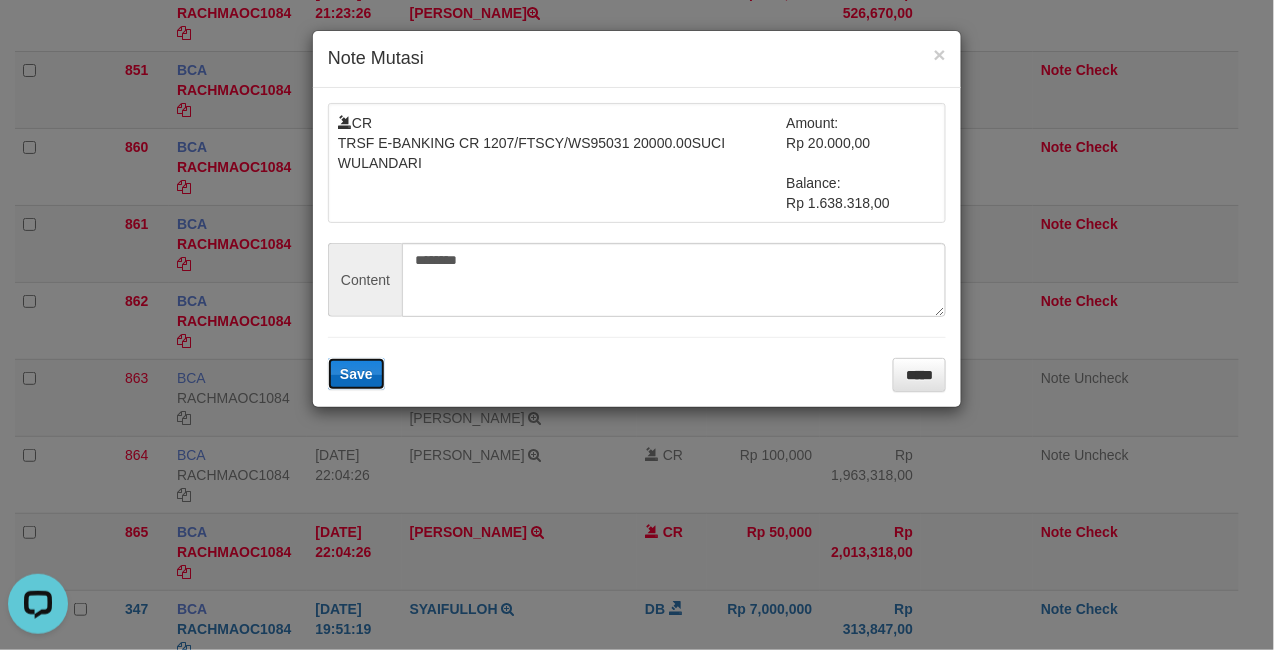 click on "Save" at bounding box center (356, 374) 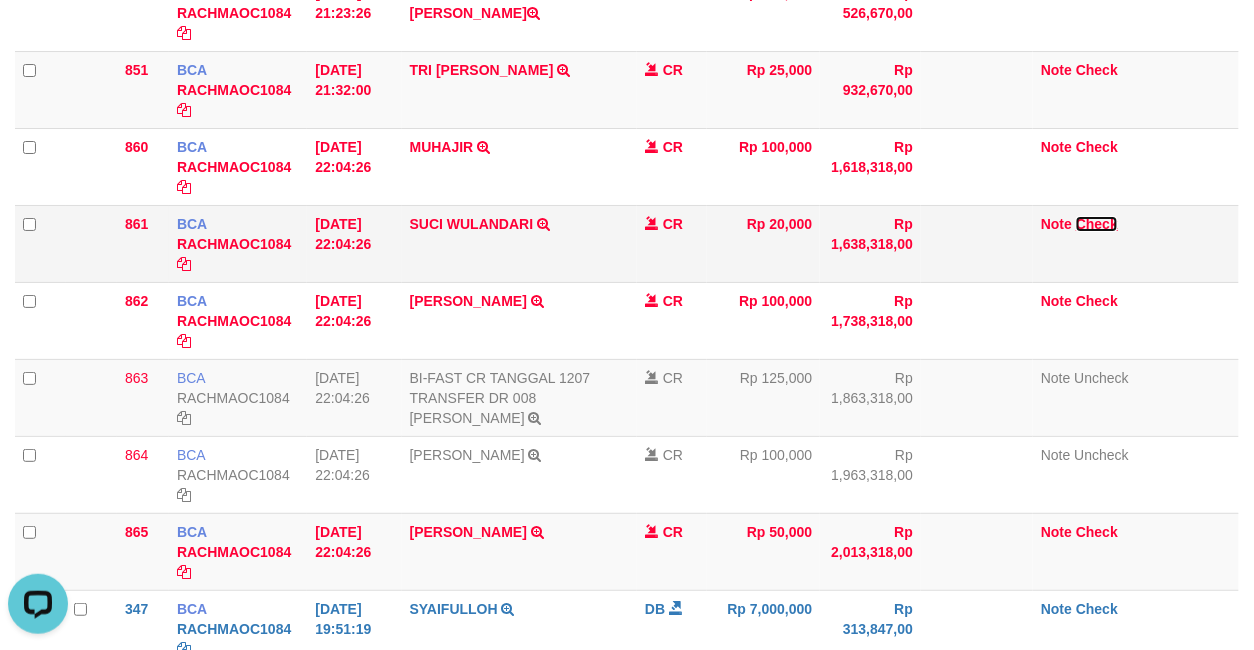 click on "Check" at bounding box center (1097, 224) 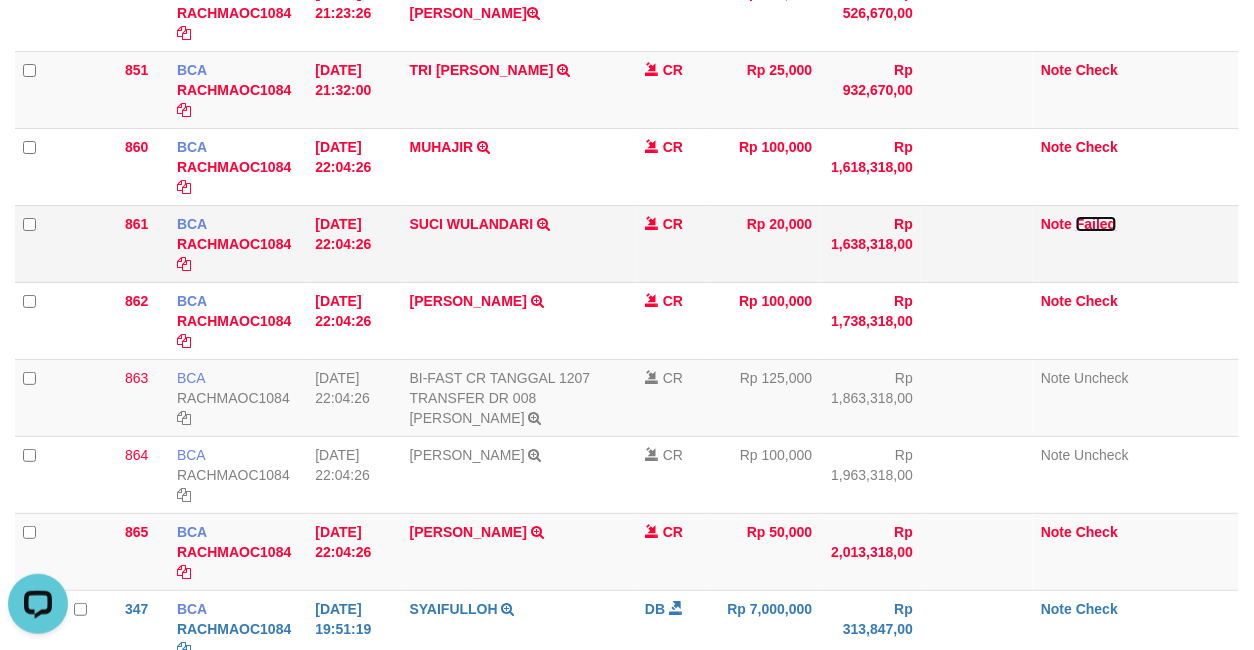 click on "Failed" at bounding box center [1096, 224] 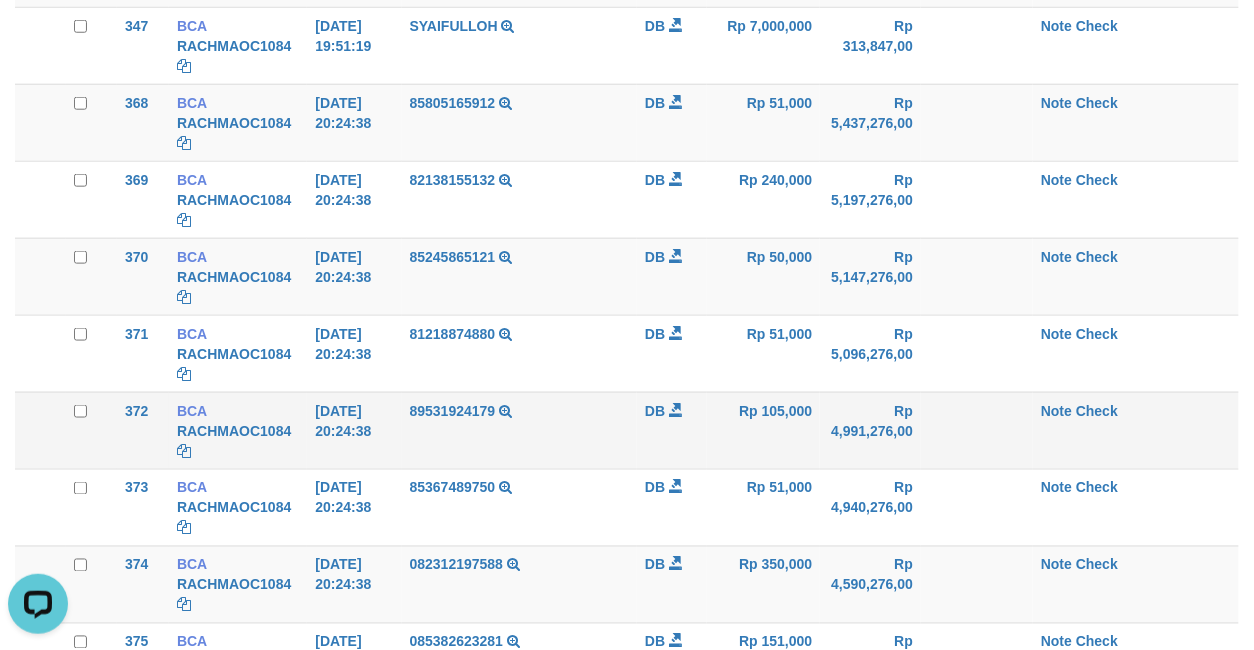 scroll, scrollTop: 4109, scrollLeft: 0, axis: vertical 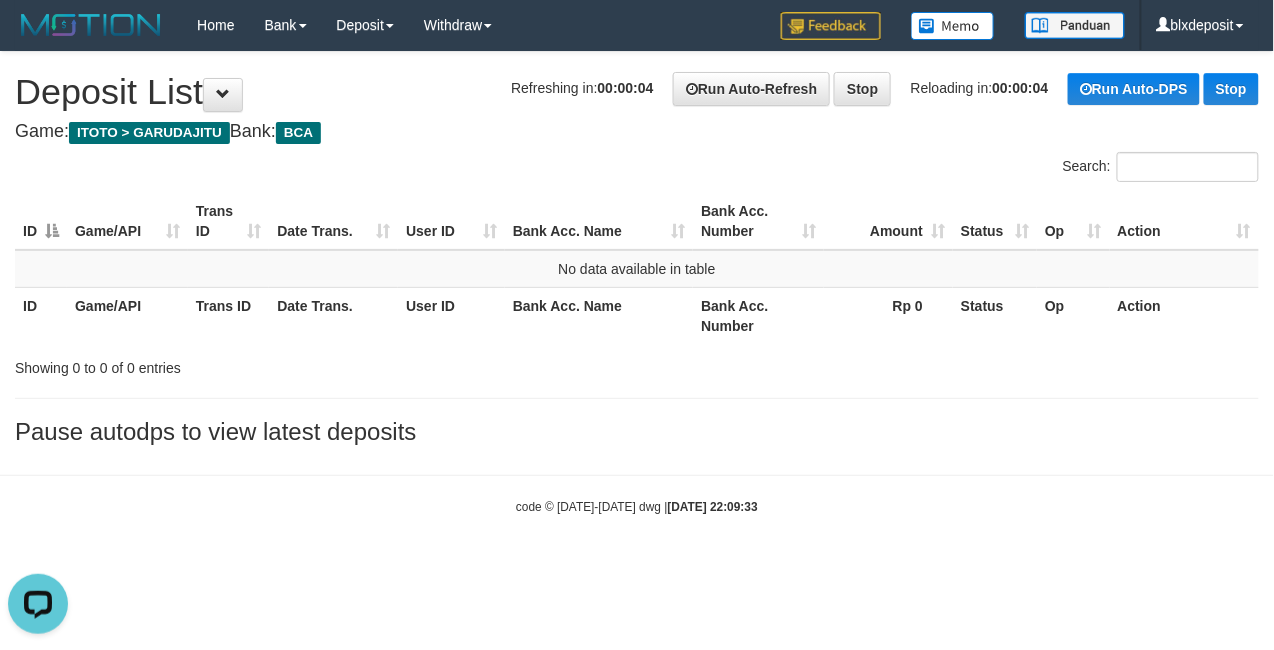 click on "Toggle navigation
Home
Bank
Account List
Load
By Website
Group
[ITOTO]													GARUDAJITU
By Load Group (DPS)
Group blx-1
Mutasi Bank
Search
Sync
Note Mutasi
Deposit
DPS Fetch" at bounding box center [637, 283] 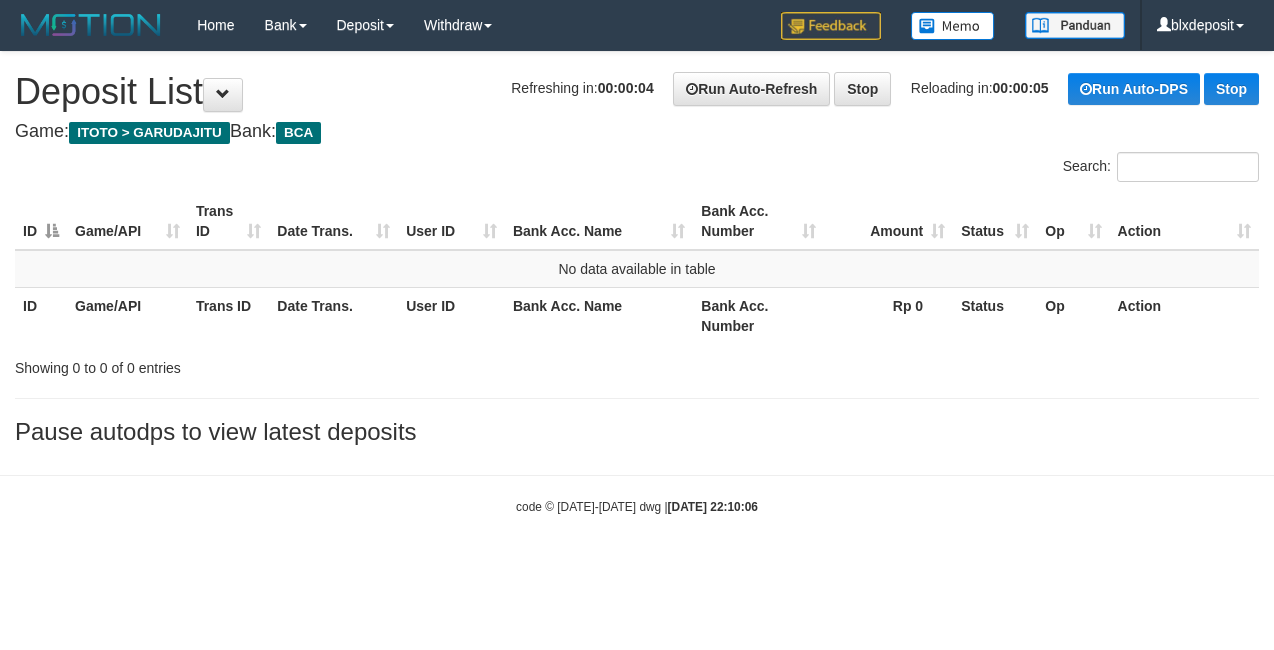 scroll, scrollTop: 0, scrollLeft: 0, axis: both 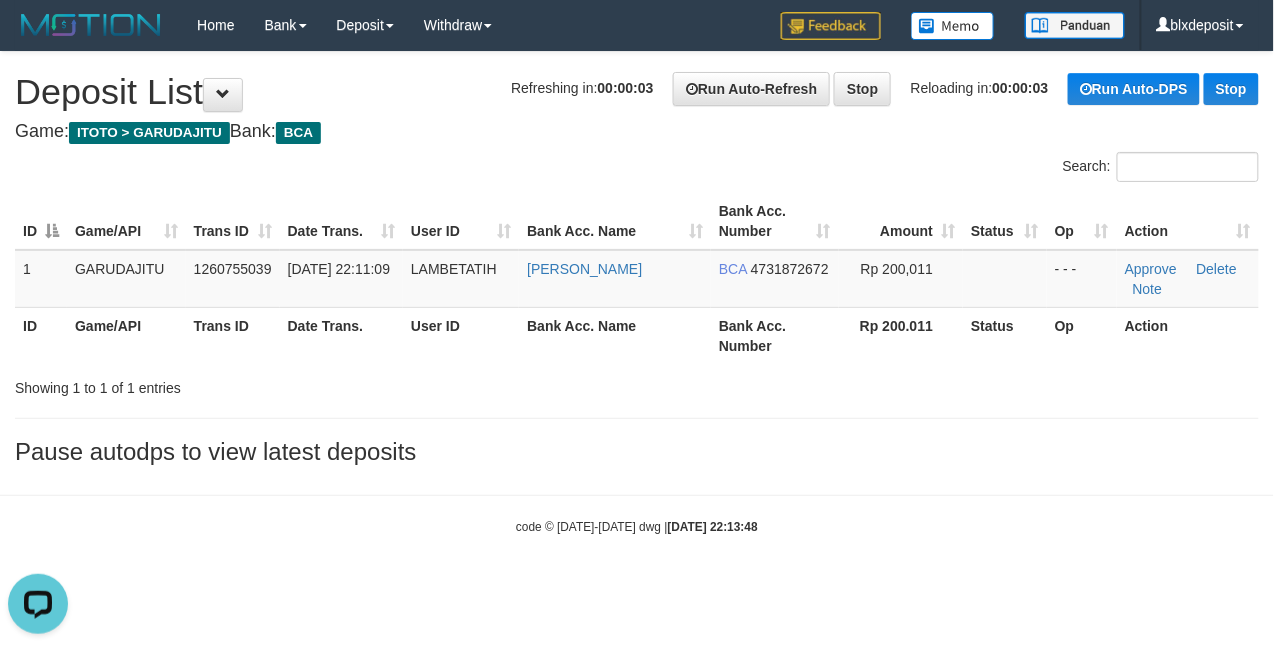 drag, startPoint x: 842, startPoint y: 484, endPoint x: 852, endPoint y: 458, distance: 27.856777 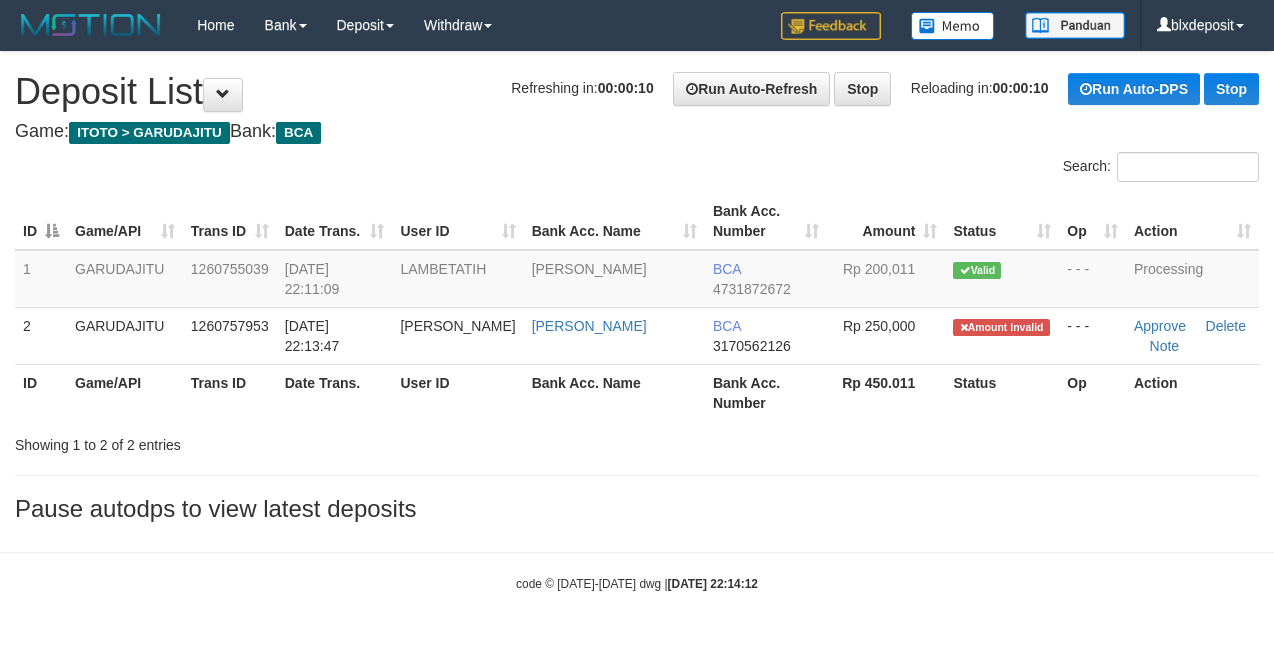scroll, scrollTop: 0, scrollLeft: 0, axis: both 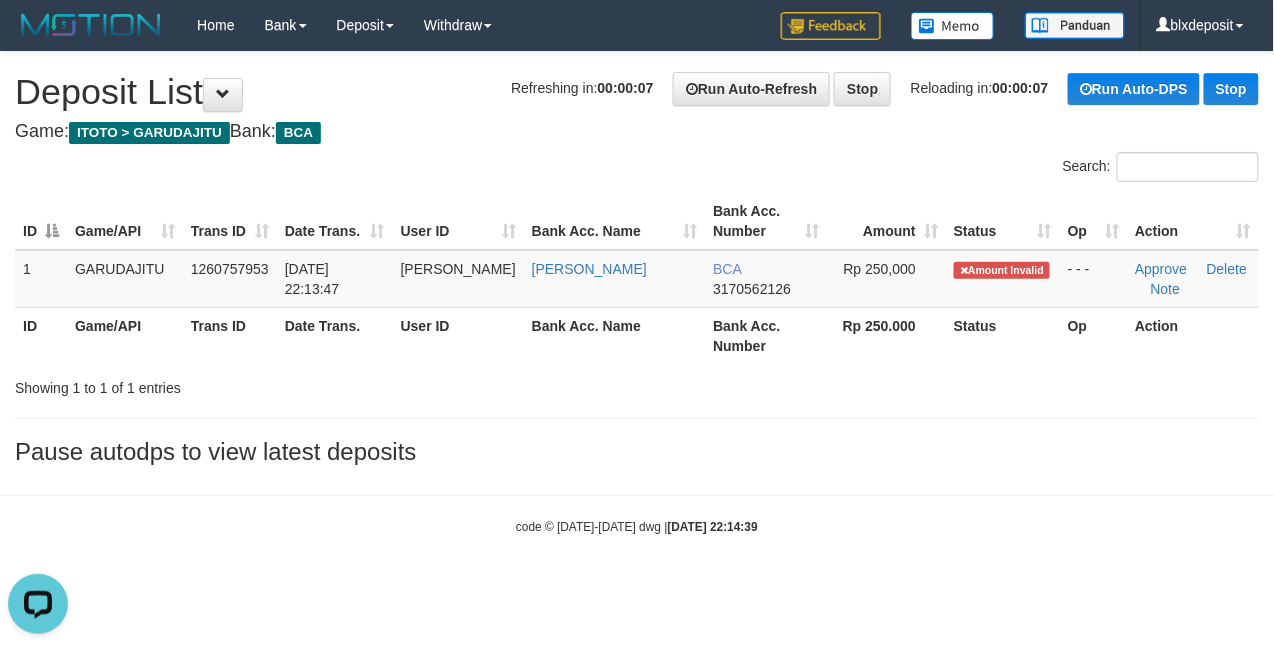 click on "code © [DATE]-[DATE] dwg |  [DATE] 22:14:39" at bounding box center (637, 526) 